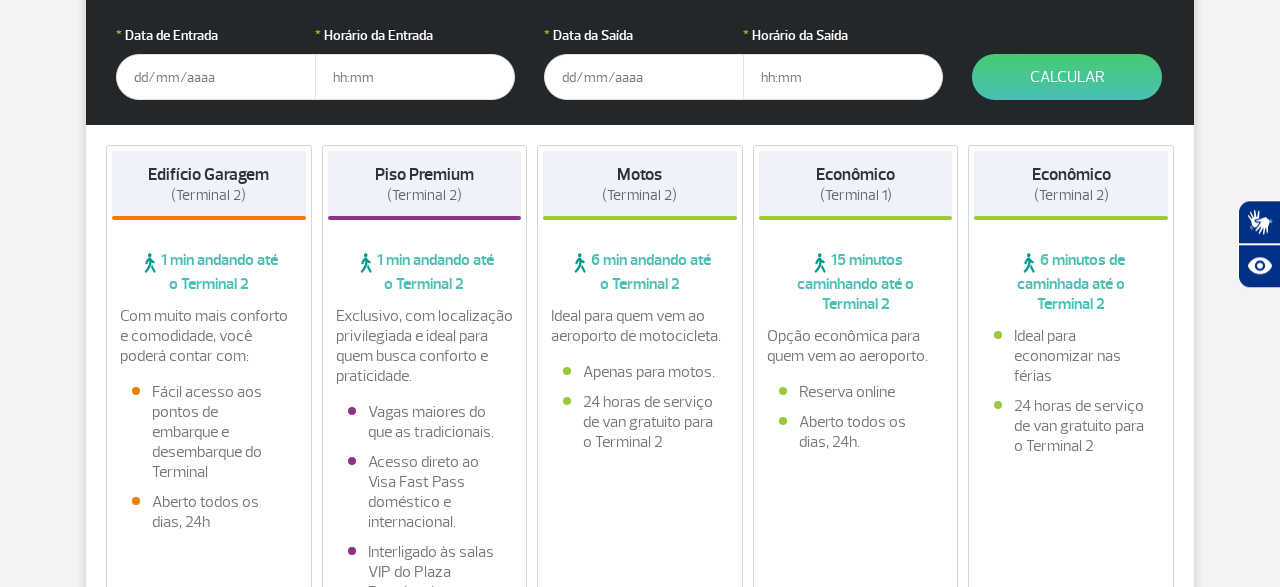 scroll, scrollTop: 274, scrollLeft: 0, axis: vertical 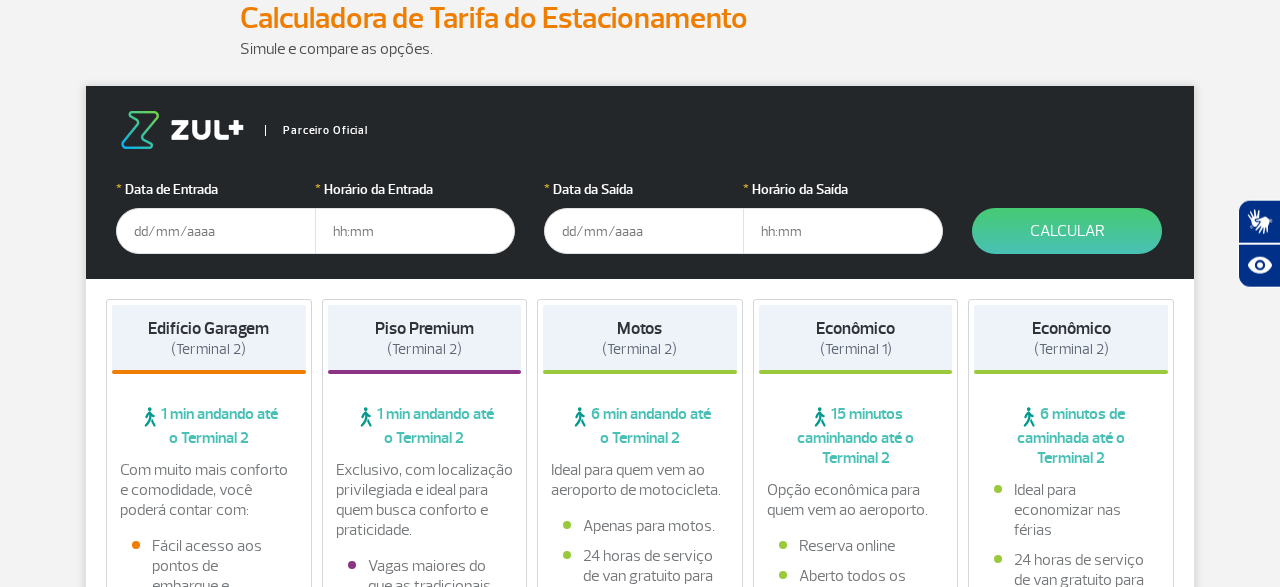 click at bounding box center (216, 231) 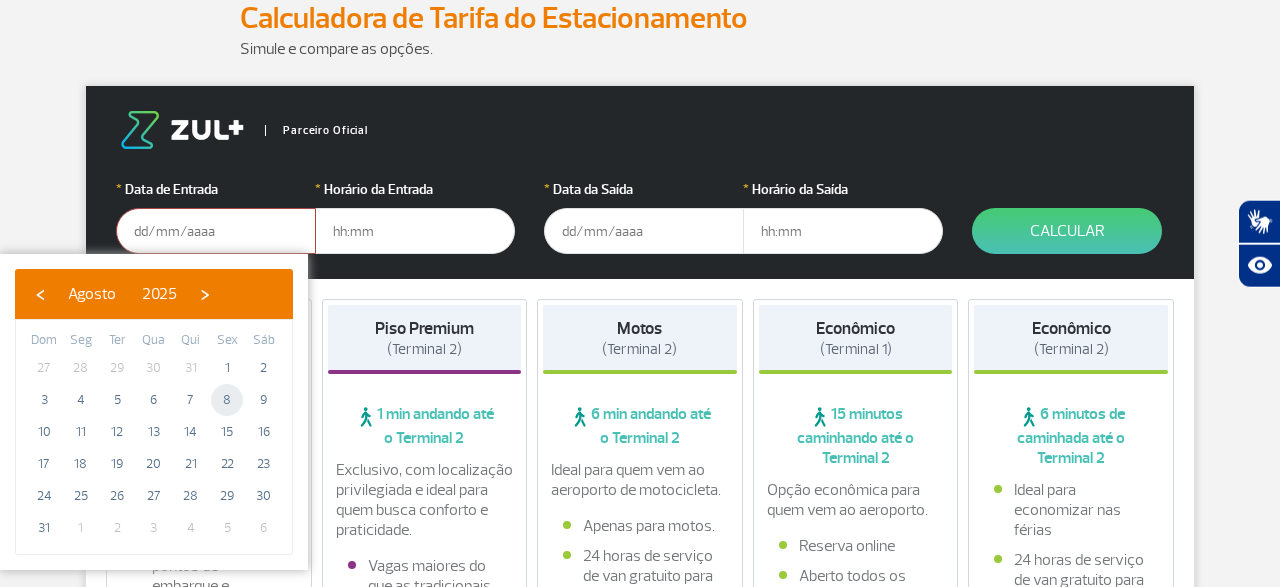 click on "8" 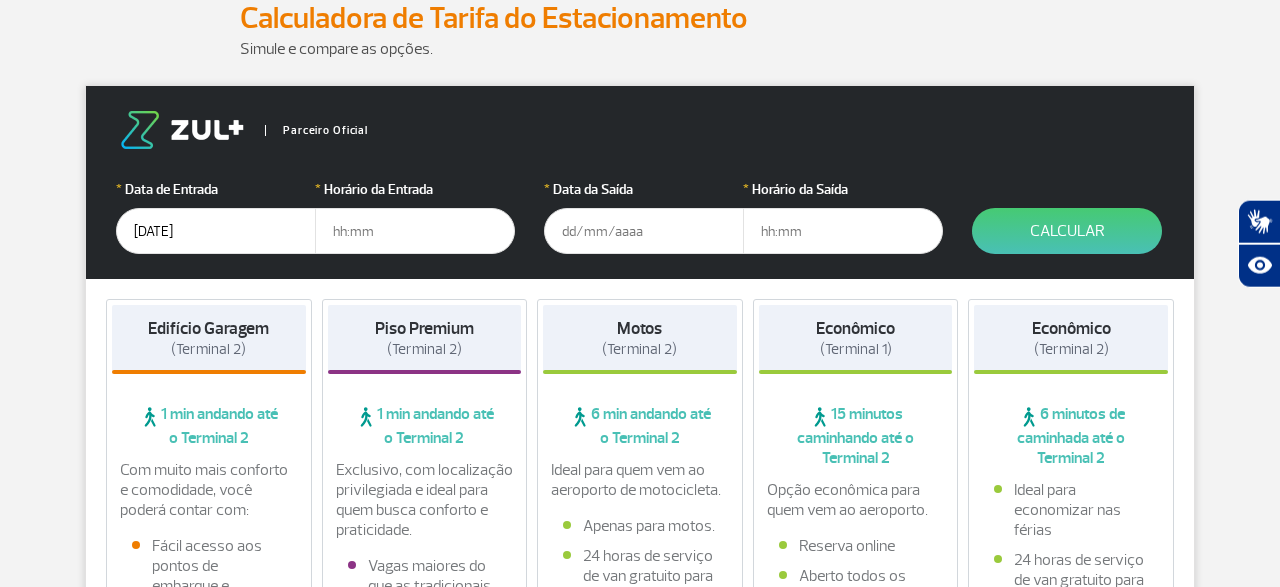 click at bounding box center [415, 231] 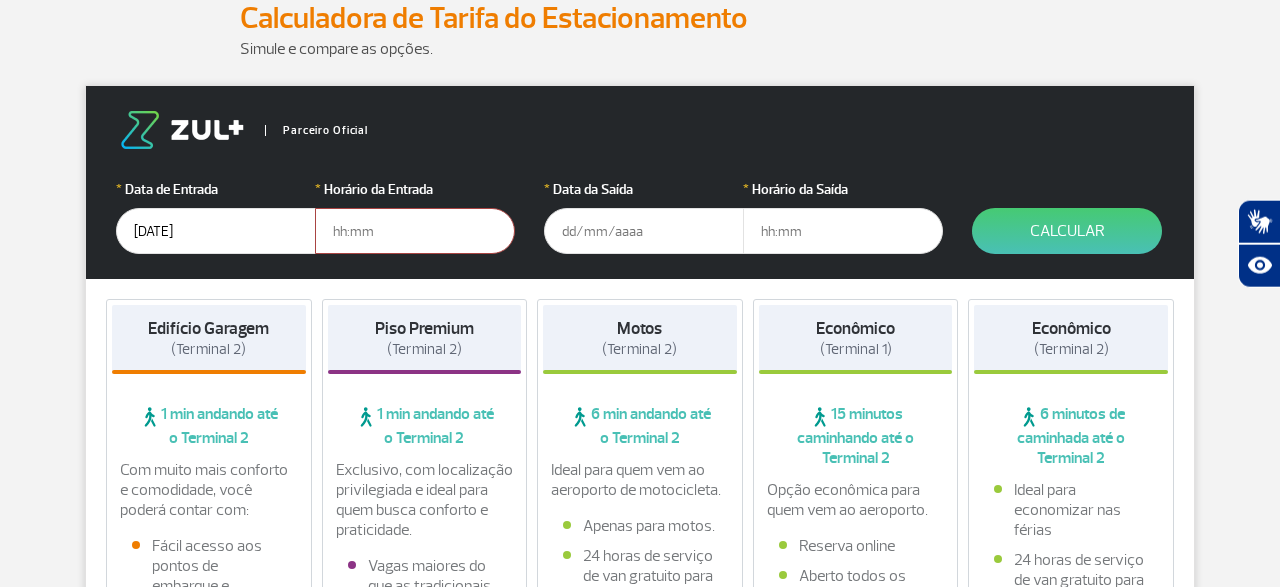 click at bounding box center (644, 231) 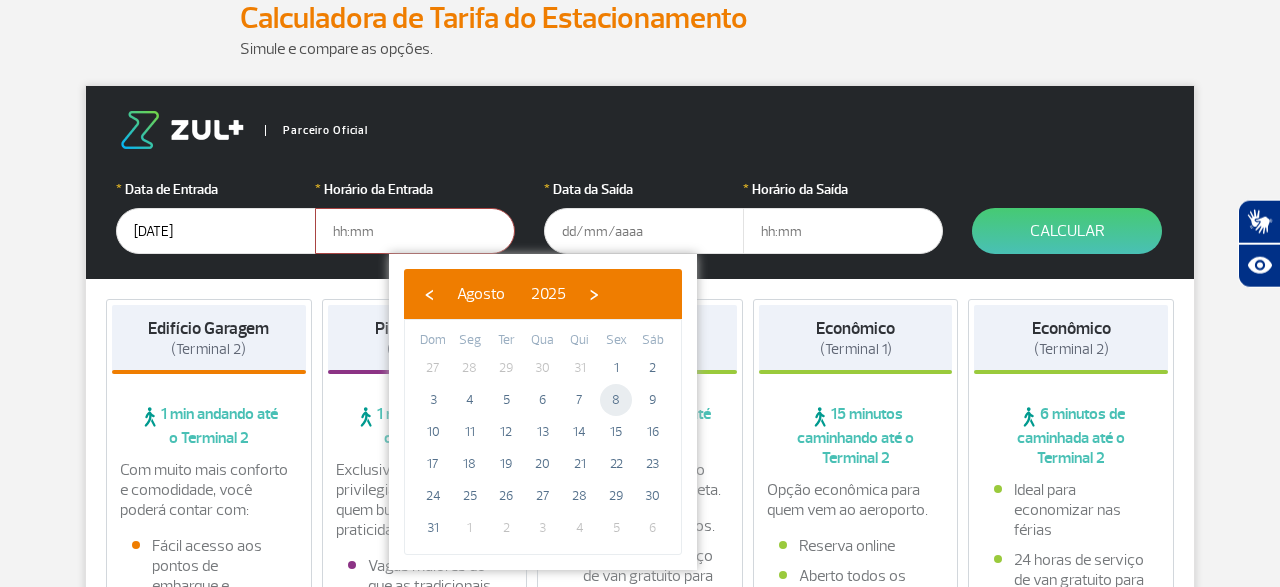 click on "8" 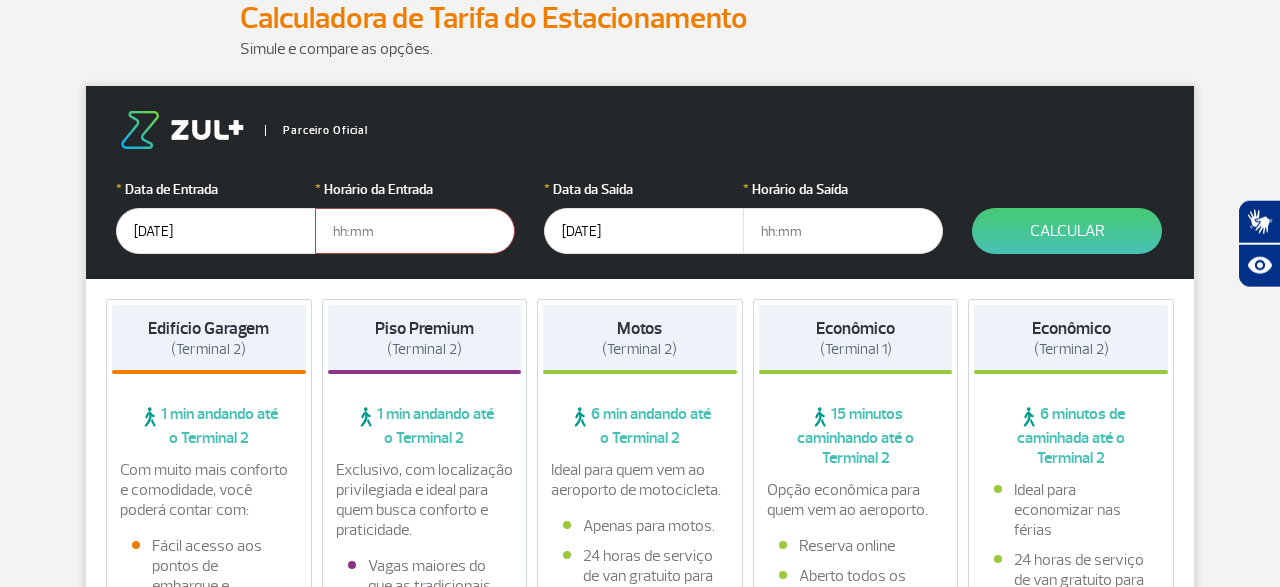click at bounding box center [843, 231] 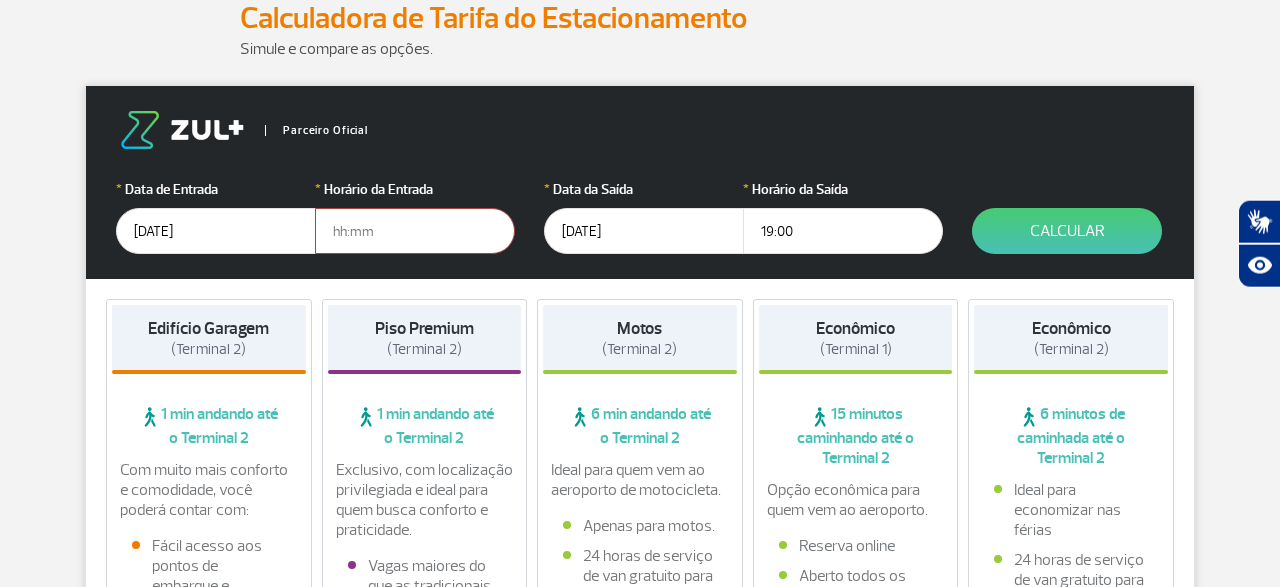 type on "19:00" 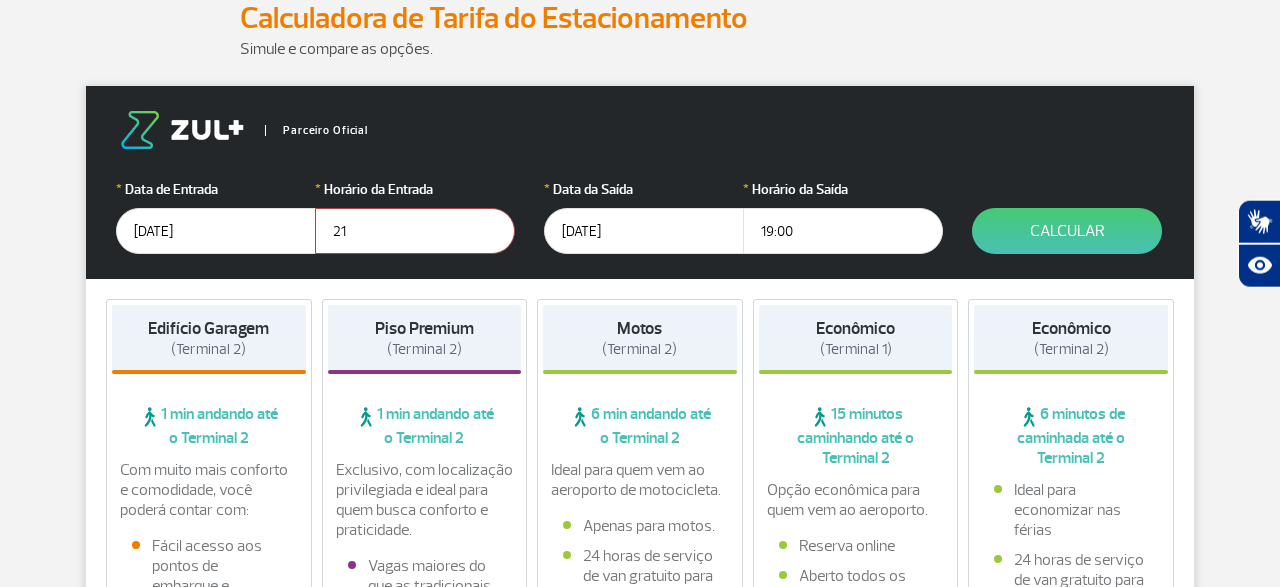 type on "2" 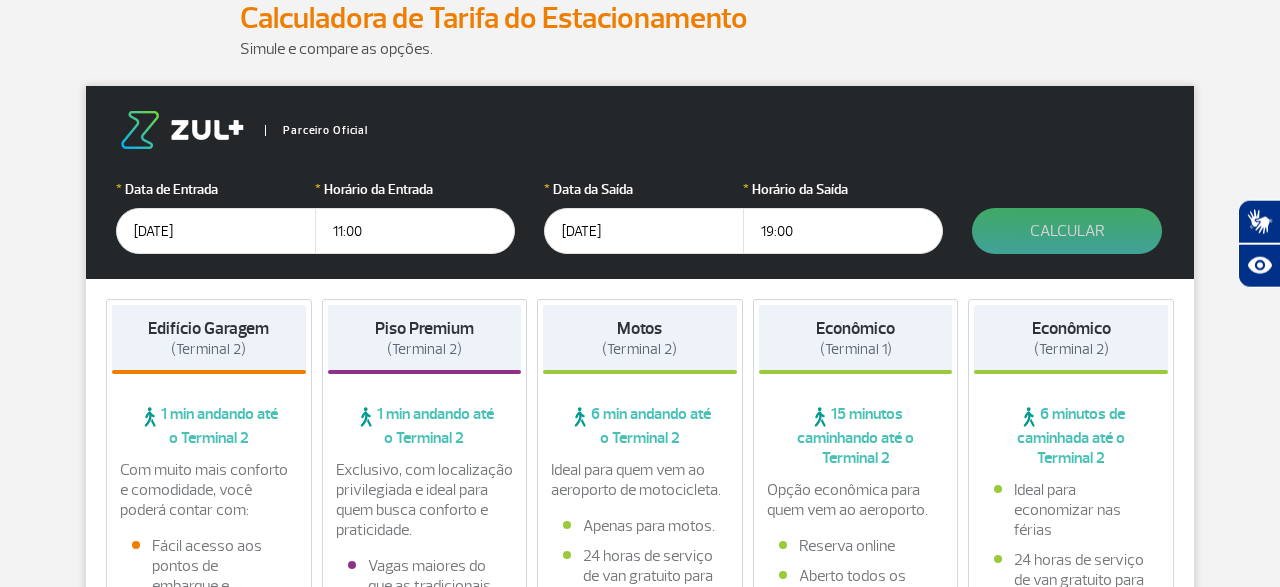 type on "11:00" 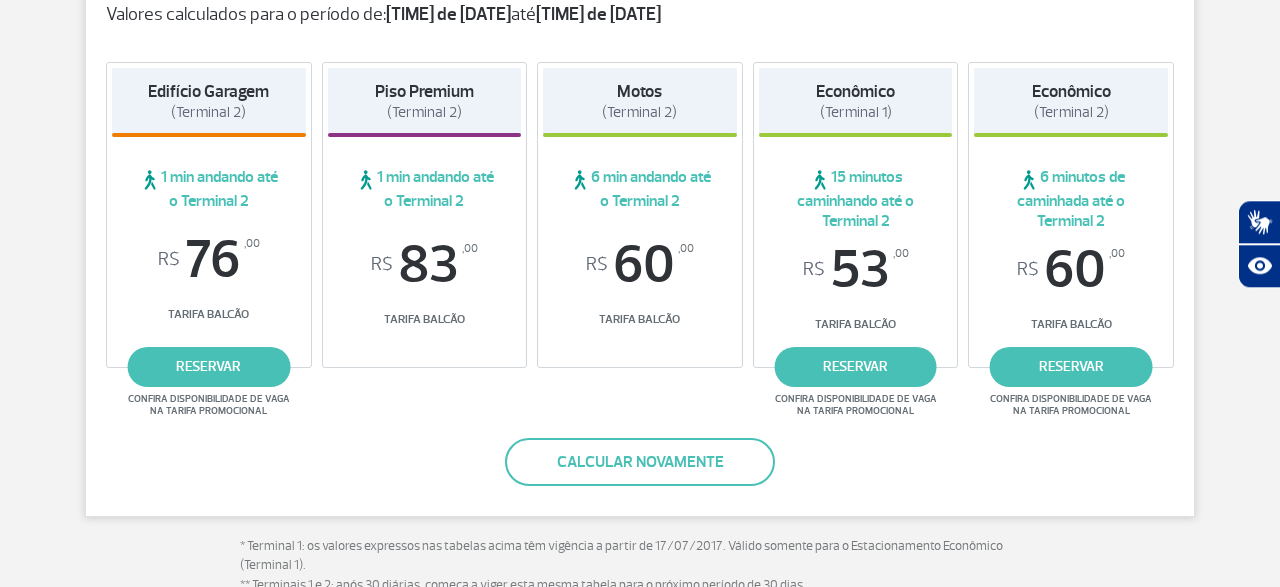 scroll, scrollTop: 375, scrollLeft: 0, axis: vertical 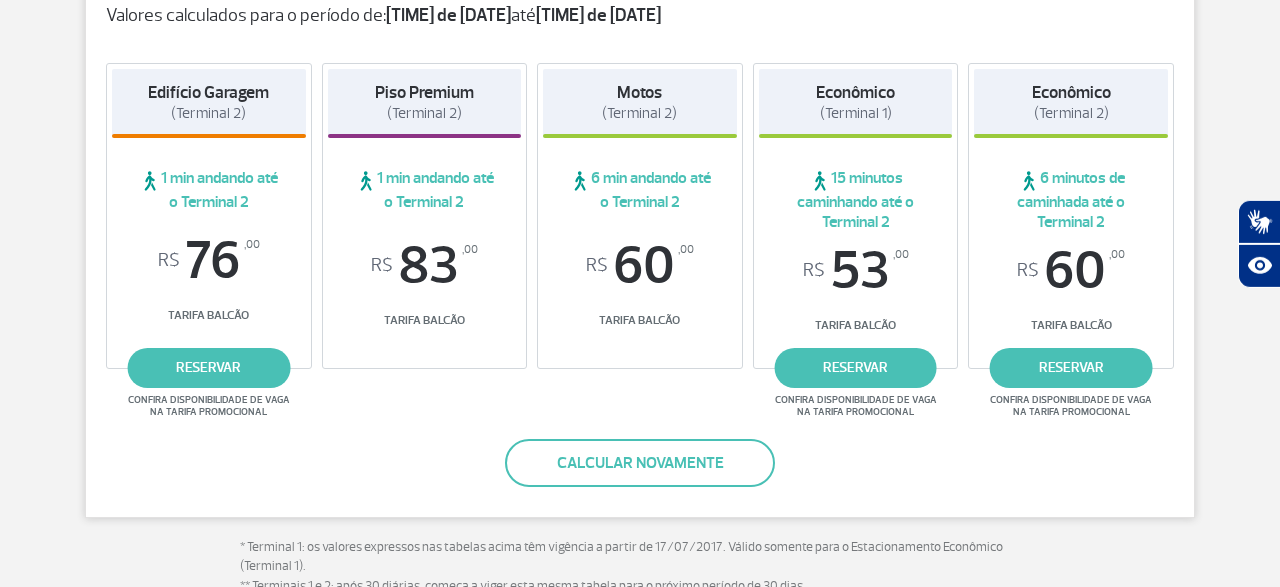 click on "R$  83 ,00" at bounding box center (425, 266) 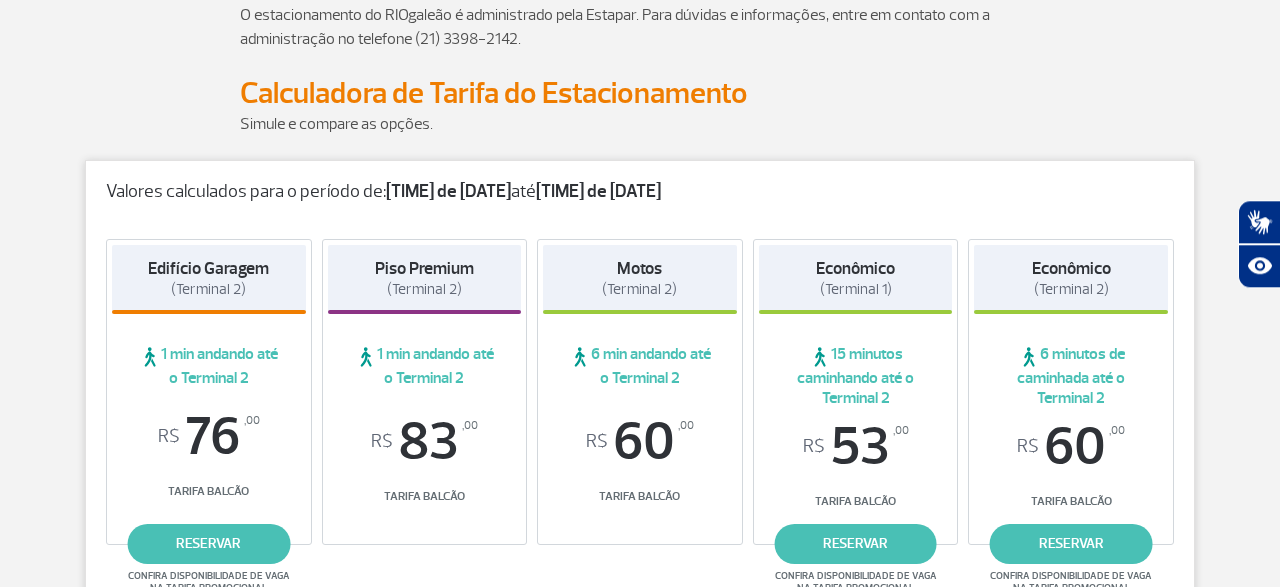 scroll, scrollTop: 212, scrollLeft: 0, axis: vertical 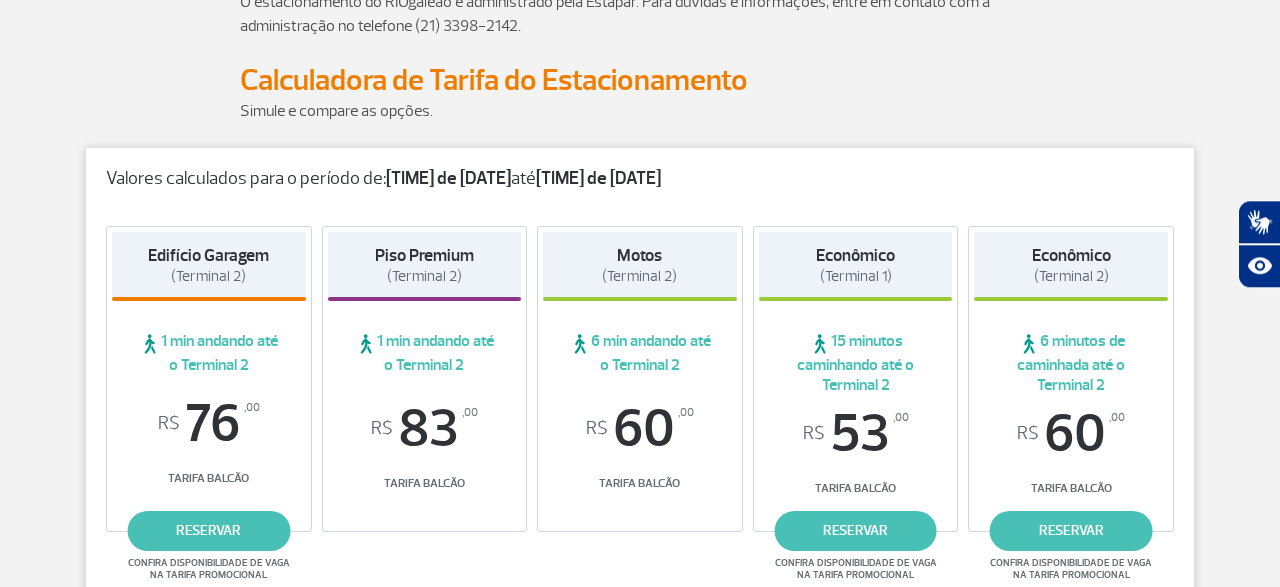click on "(Terminal 2)" at bounding box center [424, 276] 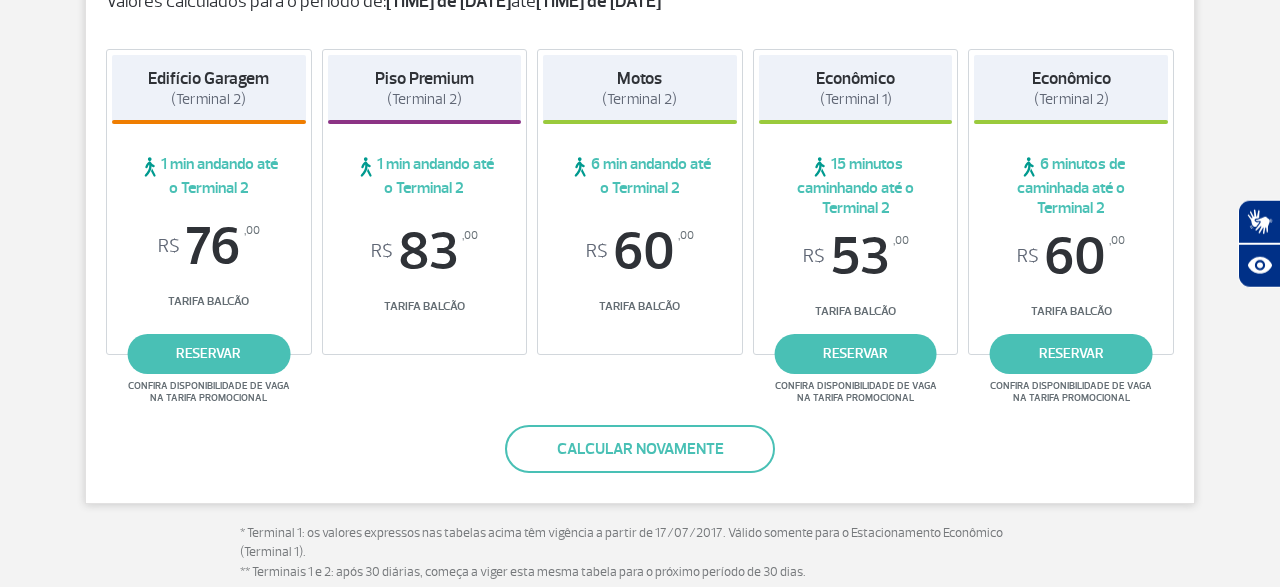 scroll, scrollTop: 388, scrollLeft: 0, axis: vertical 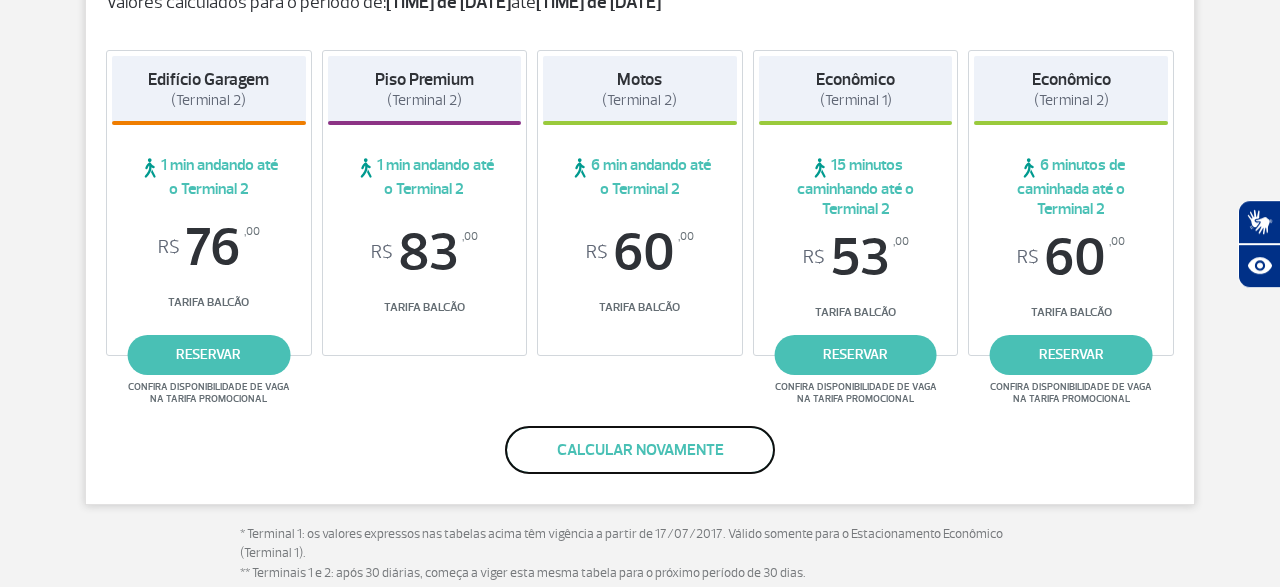 click on "Calcular novamente" at bounding box center (640, 450) 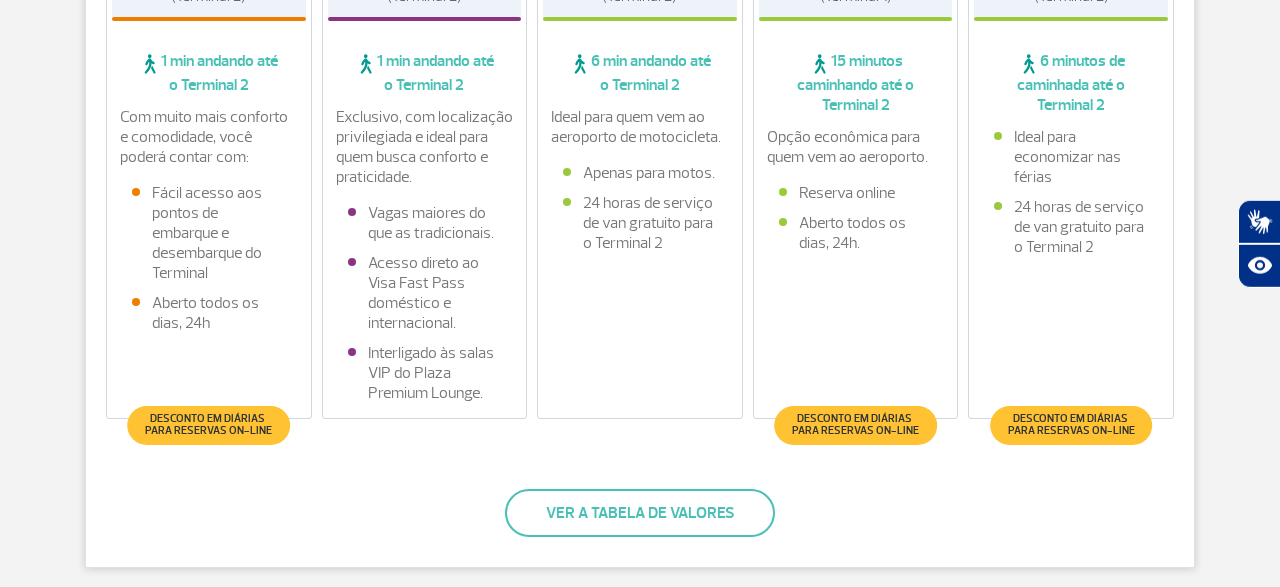 scroll, scrollTop: 640, scrollLeft: 0, axis: vertical 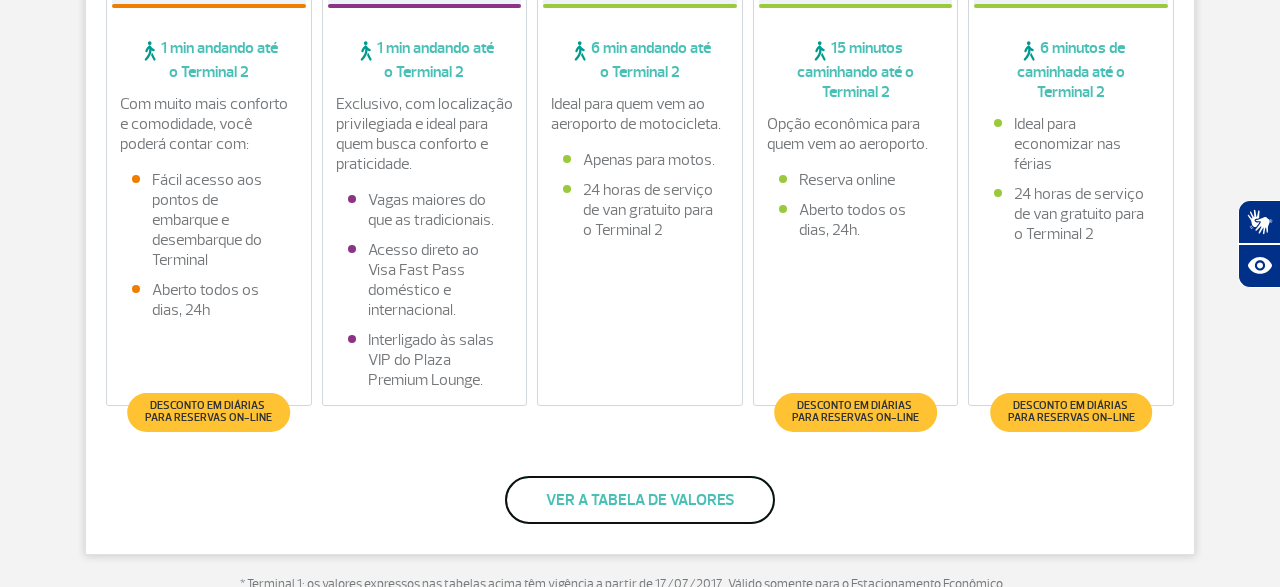 click on "Ver a tabela de valores" at bounding box center (640, 500) 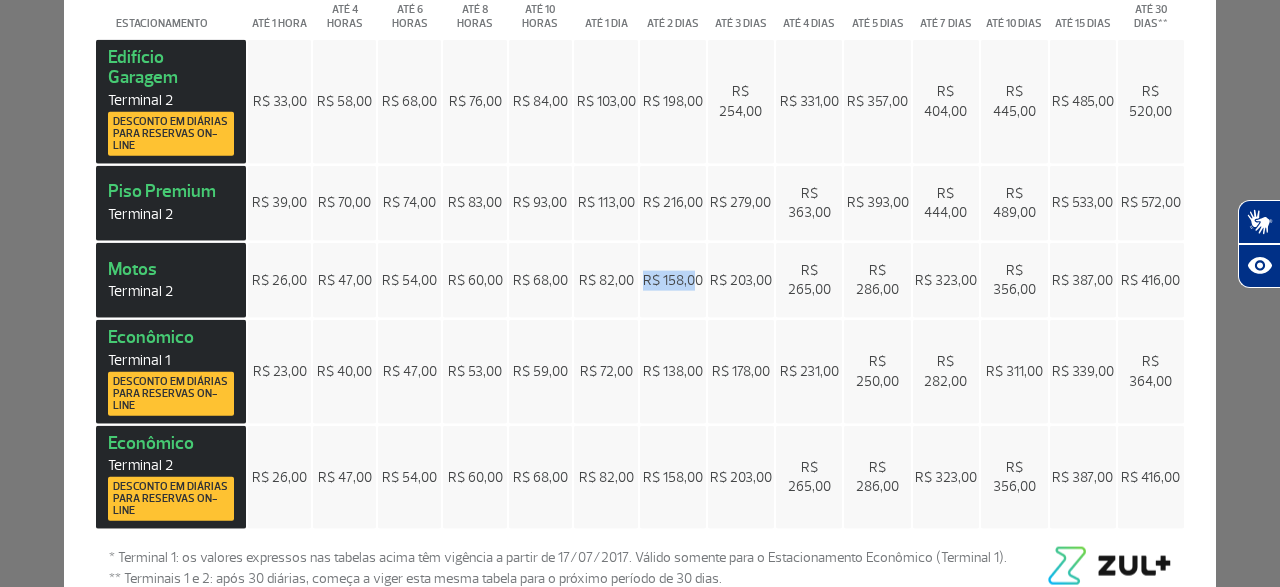 drag, startPoint x: 695, startPoint y: 281, endPoint x: 641, endPoint y: 265, distance: 56.32051 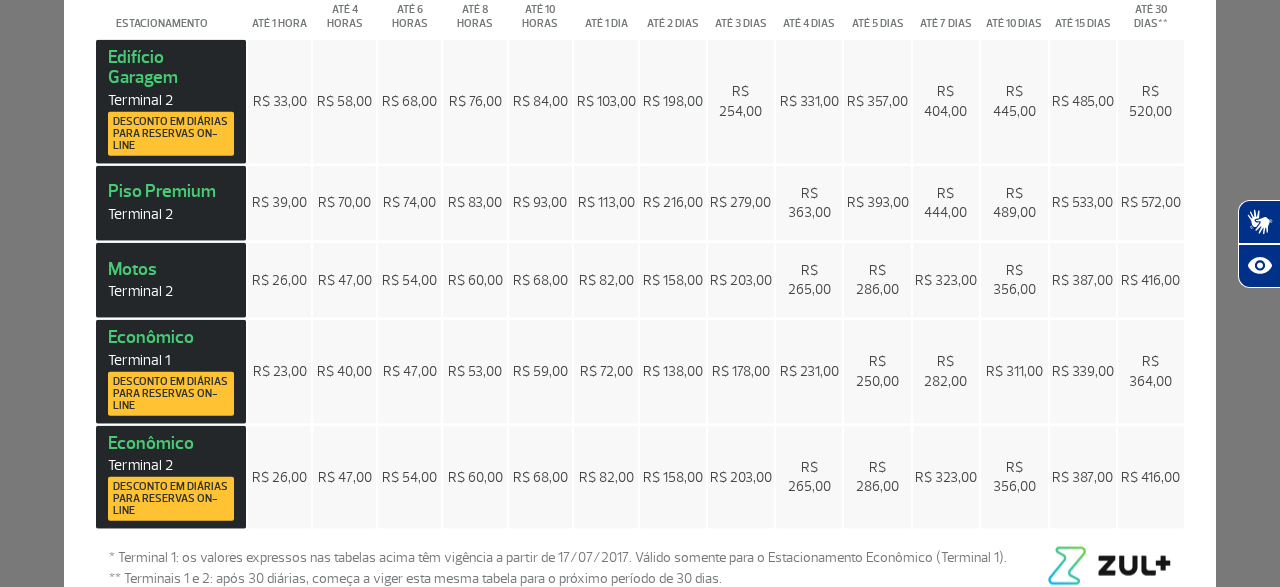 click on "R$ 158,00" at bounding box center [672, 280] 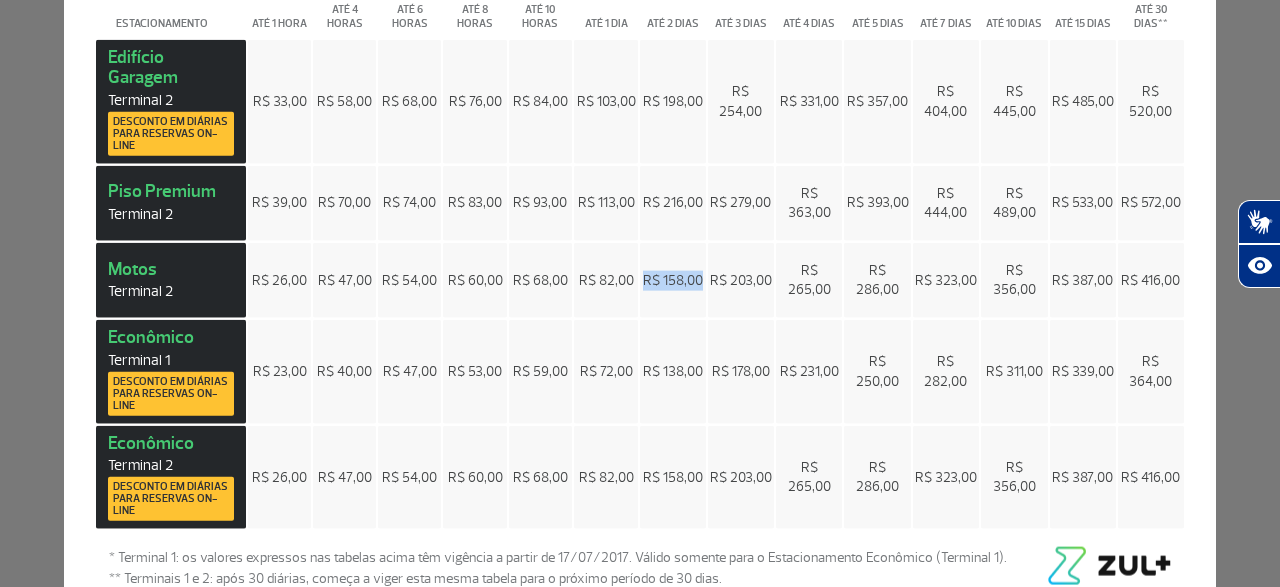 drag, startPoint x: 703, startPoint y: 280, endPoint x: 635, endPoint y: 285, distance: 68.18358 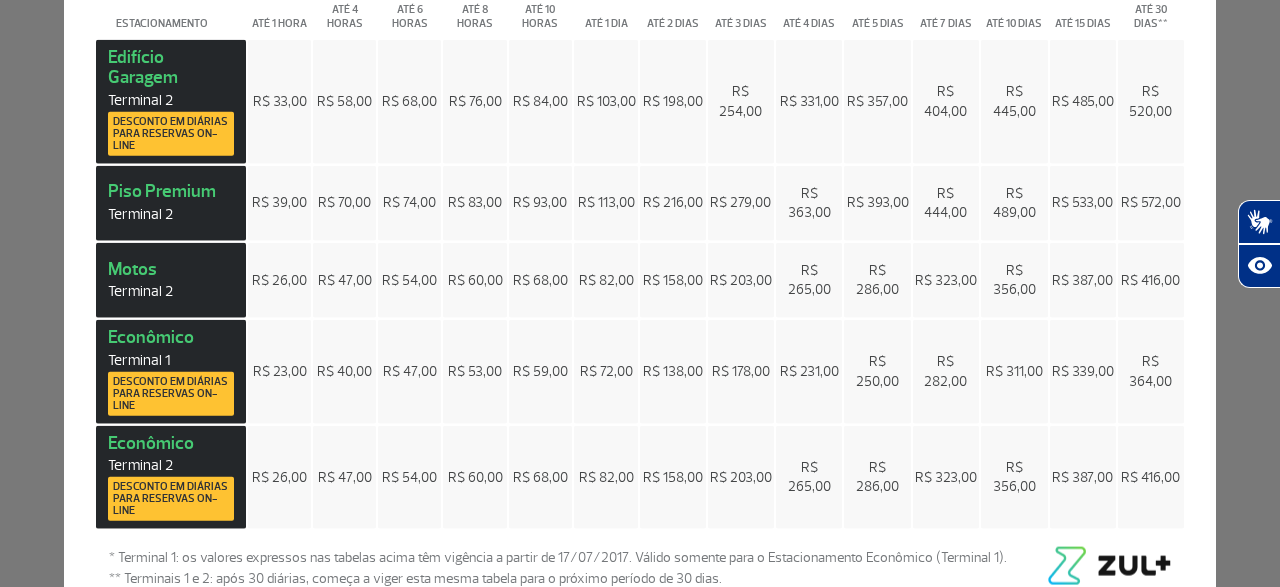 click on "R$ 216,00" at bounding box center [673, 202] 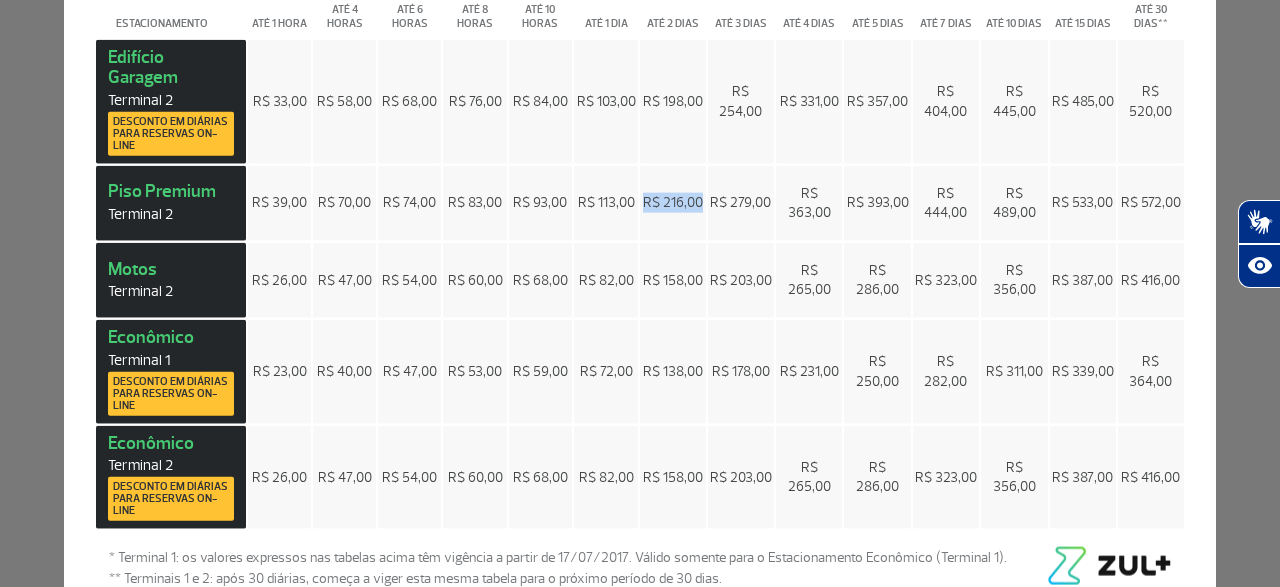 drag, startPoint x: 701, startPoint y: 211, endPoint x: 630, endPoint y: 216, distance: 71.17584 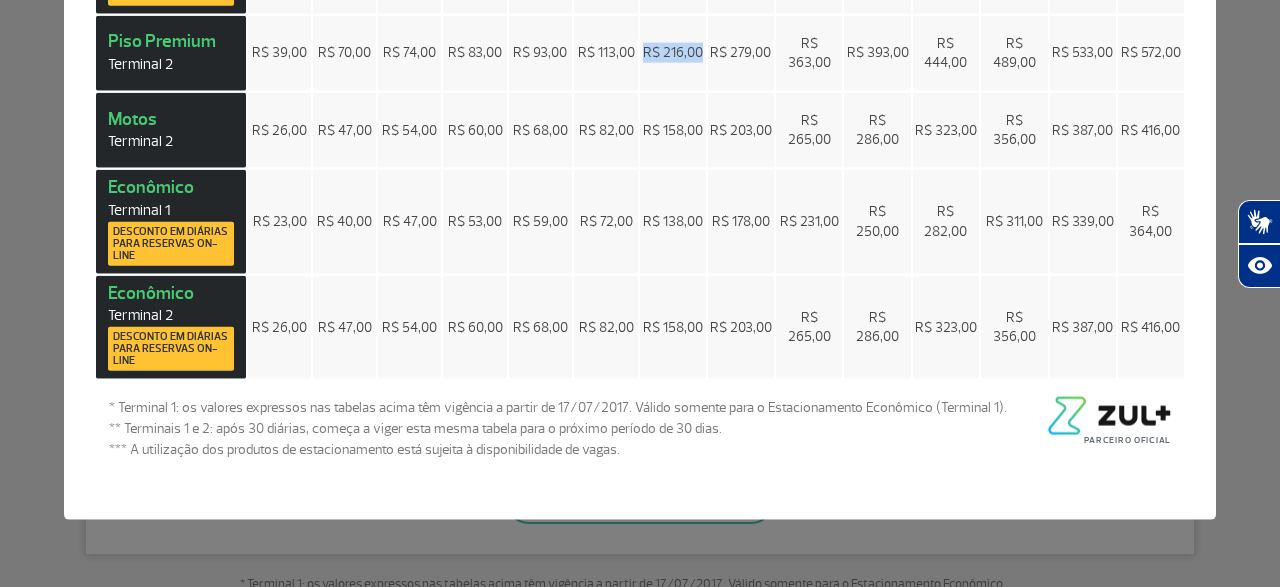 scroll, scrollTop: 0, scrollLeft: 0, axis: both 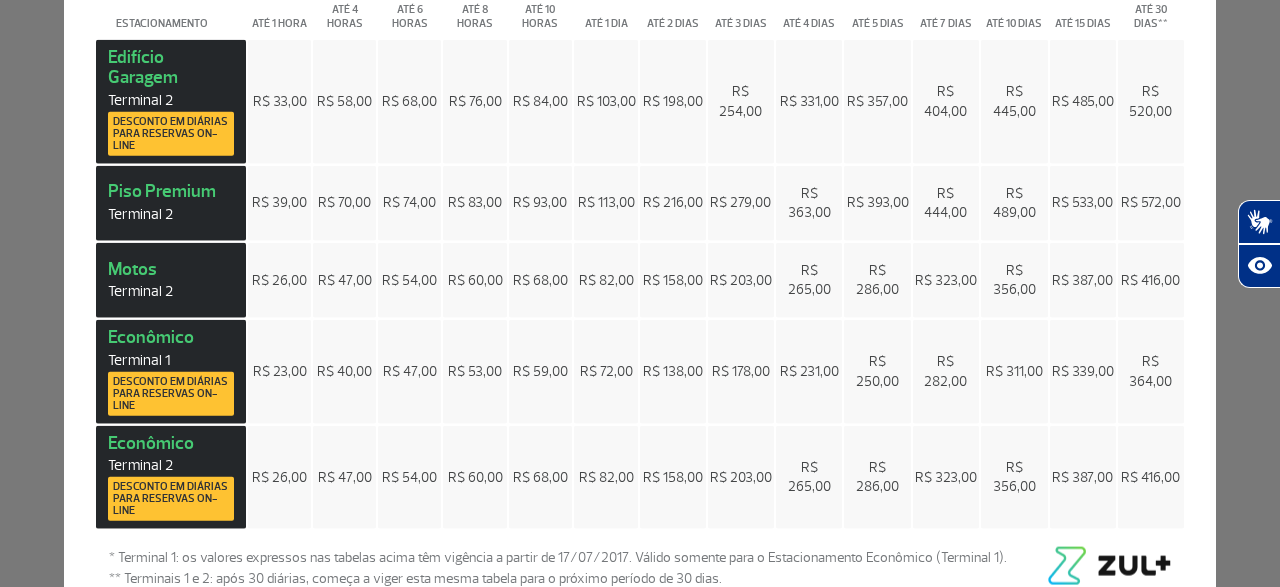 click on "Preços × Estacionamento Até 1 hora Até 4 horas Até 6 horas Até 8 horas Até 10 horas Até 1 dia Até 2 dias Até 3 dias Até 4 dias Até 5 dias Até 7 dias Até 10 dias Até 15 dias Até 30 dias** Edifício Garagem  Terminal 2 Desconto em diárias para reservas on-line R$ 33,00 R$ 58,00 R$ 68,00 R$ 76,00 R$ 84,00 R$ 103,00 R$ 198,00 R$ 254,00 R$ 331,00 R$ 357,00 R$ 404,00 R$ 445,00 R$ 485,00 R$ 520,00 Piso Premium  Terminal 2 R$ 39,00 R$ 70,00 R$ 74,00 R$ 83,00 R$ 93,00 R$ 113,00 R$ 216,00 R$ 279,00 R$ 363,00 R$ 393,00 R$ 444,00 R$ 489,00 R$ 533,00 R$ 572,00 Motos  Terminal 2 R$ 26,00 R$ 47,00 R$ 54,00 R$ 60,00 R$ 68,00 R$ 82,00 R$ 158,00 R$ 203,00 R$ 265,00 R$ 286,00 R$ 323,00 R$ 356,00 R$ 387,00 R$ 416,00 Econômico  Terminal 1 Desconto em diárias para reservas on-line R$ 23,00 R$ 40,00 R$ 47,00 R$ 53,00 R$ 59,00 R$ 72,00 R$ 138,00 R$ 178,00 R$ 231,00 R$ 250,00 R$ 282,00 R$ 311,00 R$ 339,00 R$ 364,00 Econômico  Terminal 2 Desconto em diárias para reservas on-line R$ 26,00 R$ 47,00 R$ 54,00 R$ 60,00" at bounding box center (640, 293) 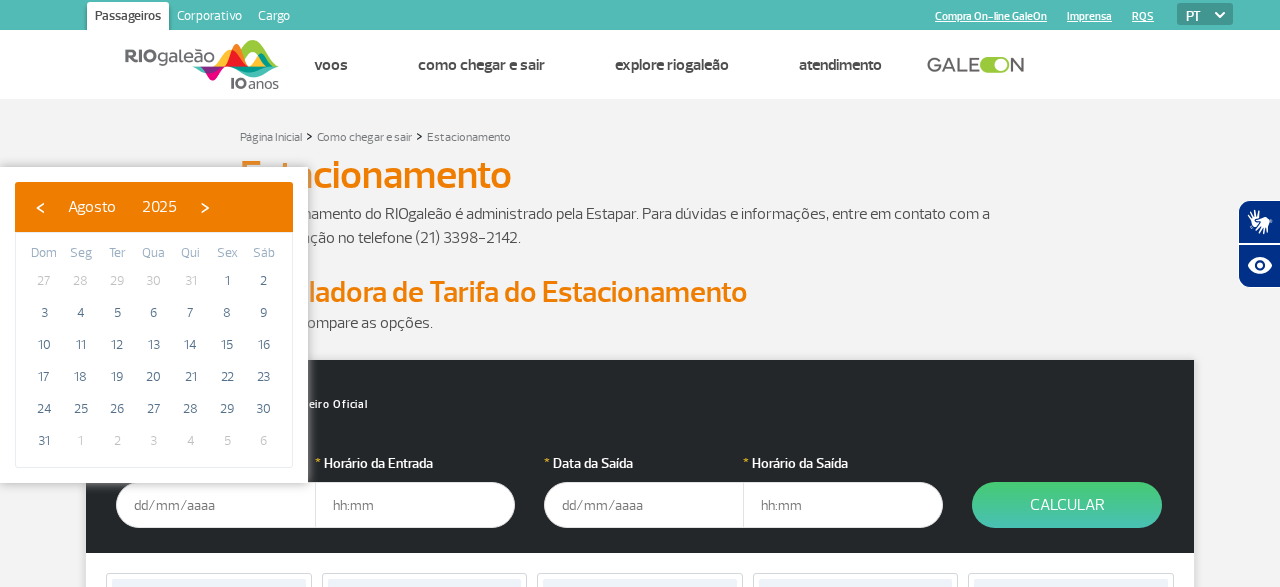 scroll, scrollTop: 0, scrollLeft: 0, axis: both 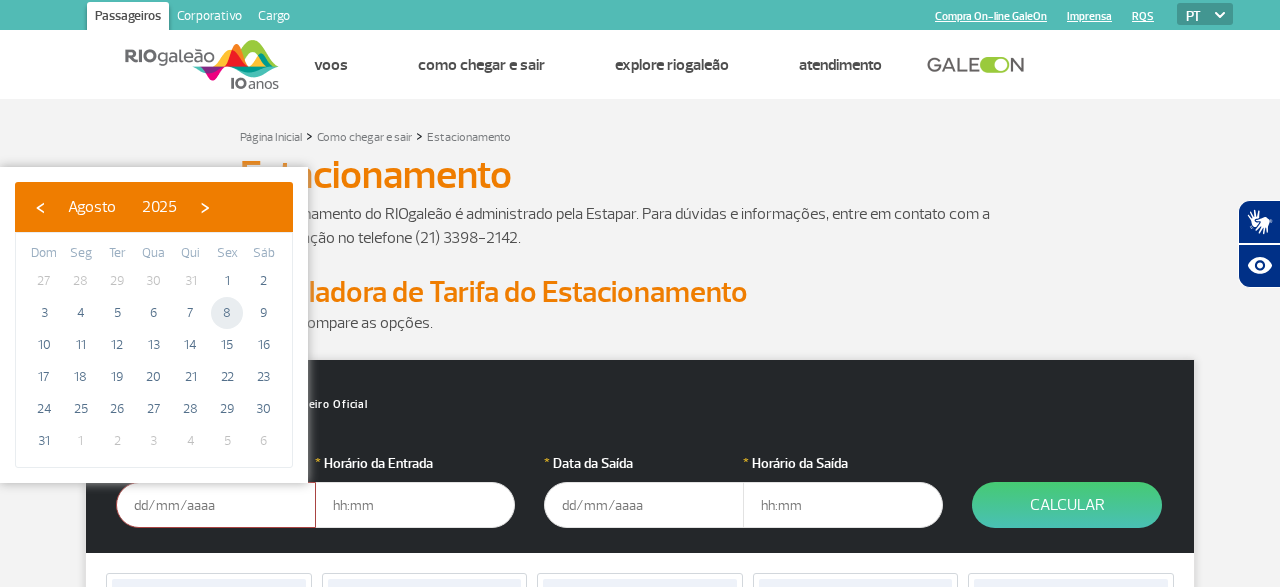 click on "8" 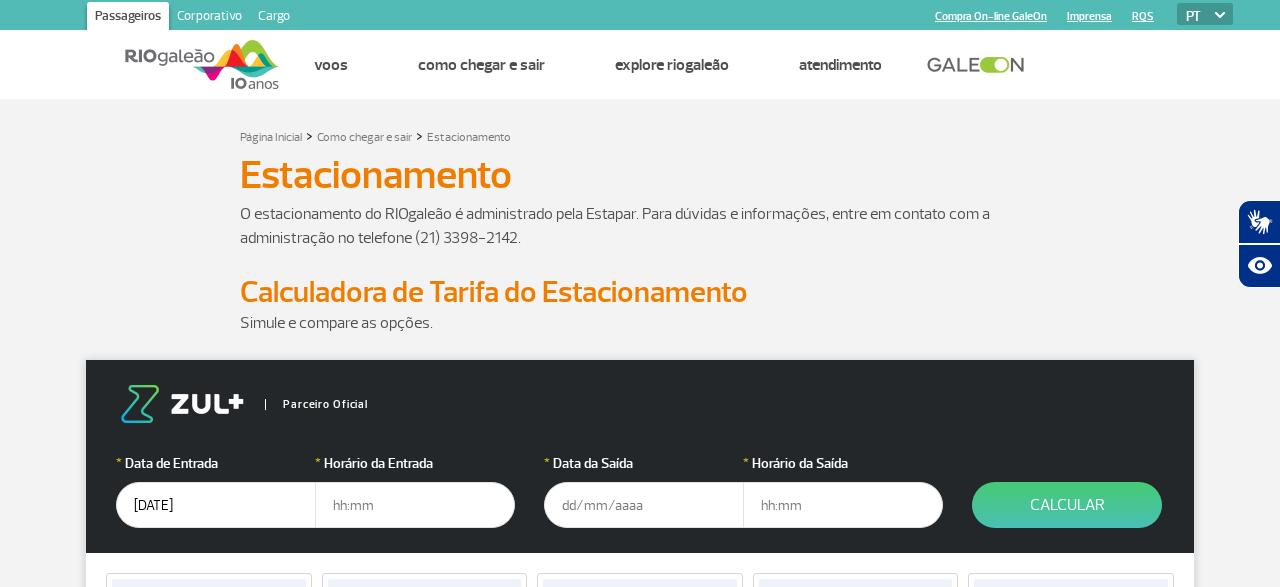 click at bounding box center [415, 505] 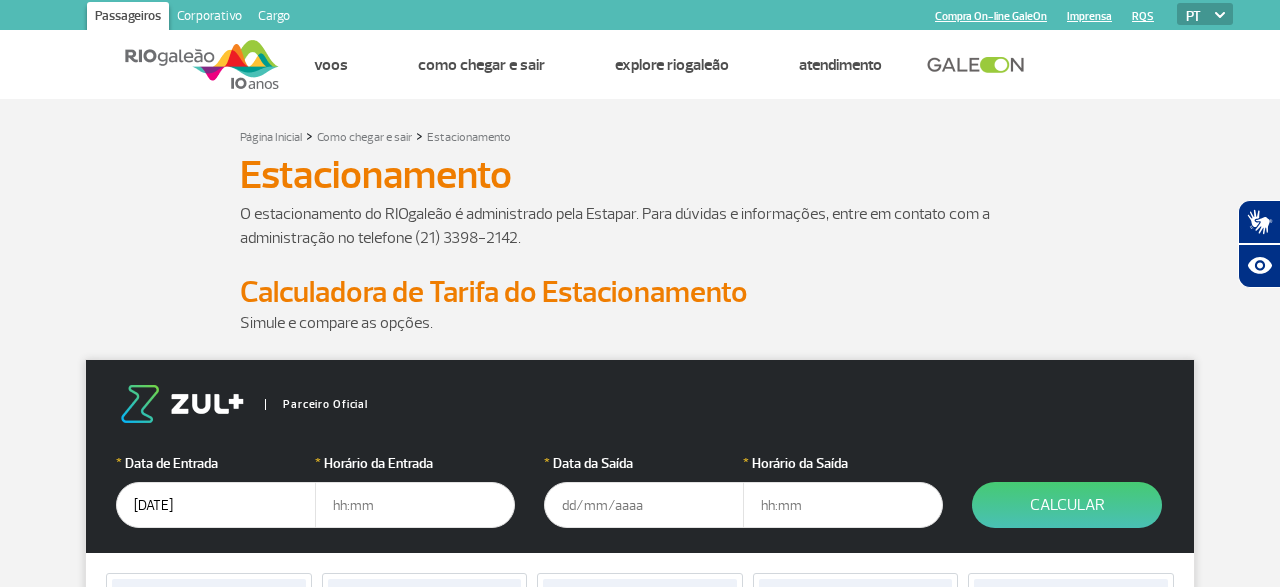 click at bounding box center (415, 505) 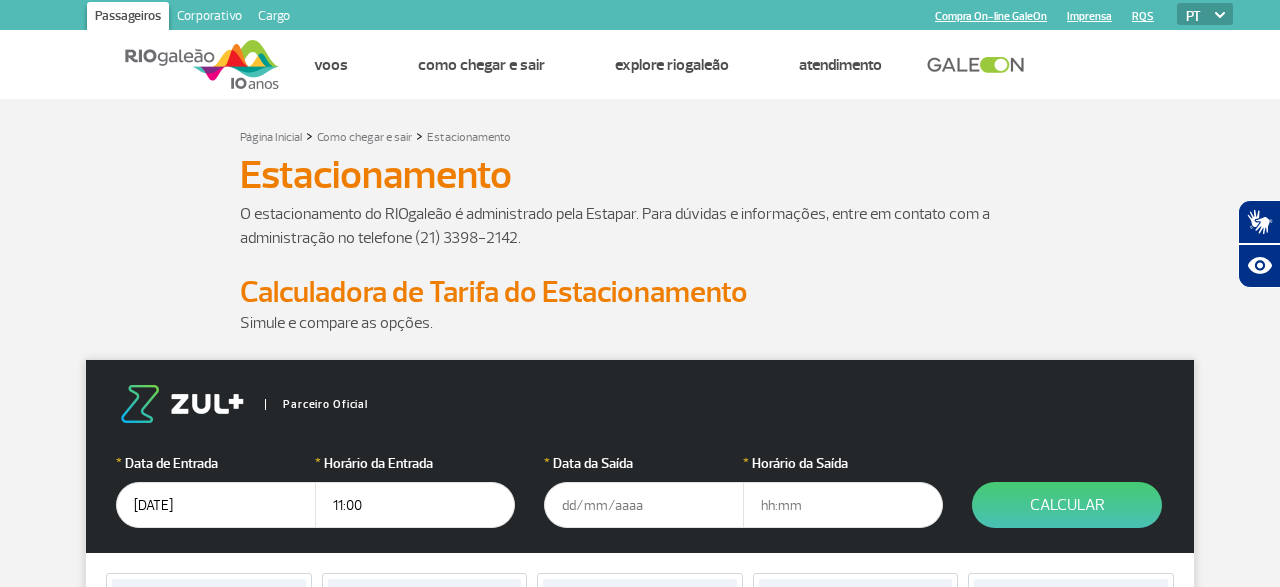 type on "11:00" 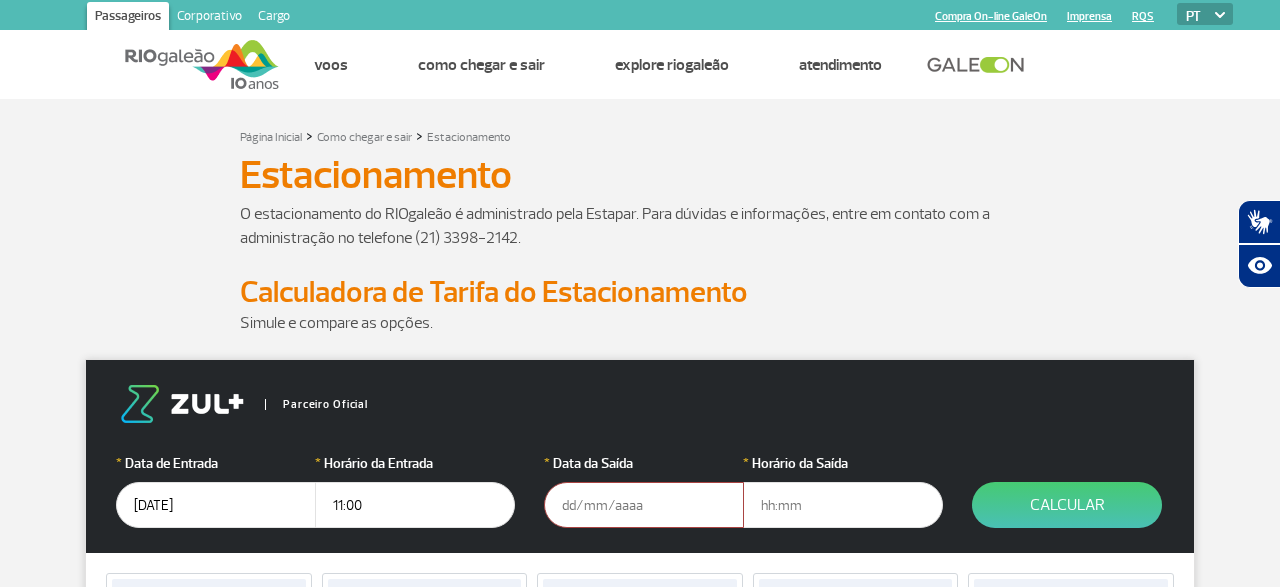 click on "Parceiro Oficial *  Data de Entrada [DATE] *  Horário da Entrada [TIME] *  Data da Saída *  Horário da Saída Calcular" at bounding box center [640, 456] 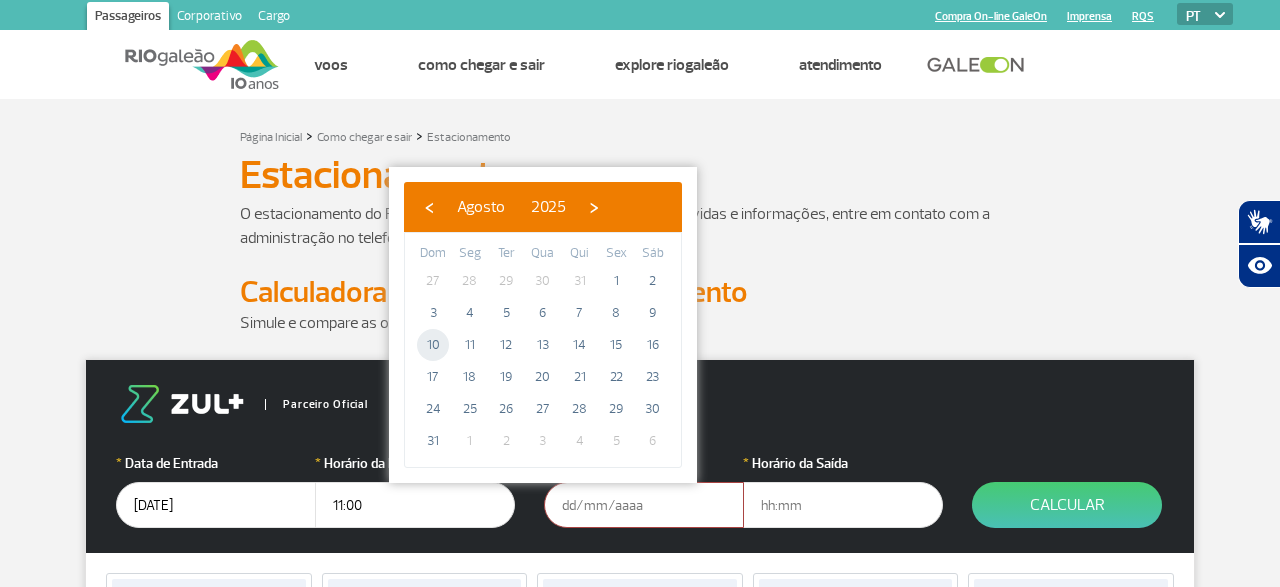 click on "10" 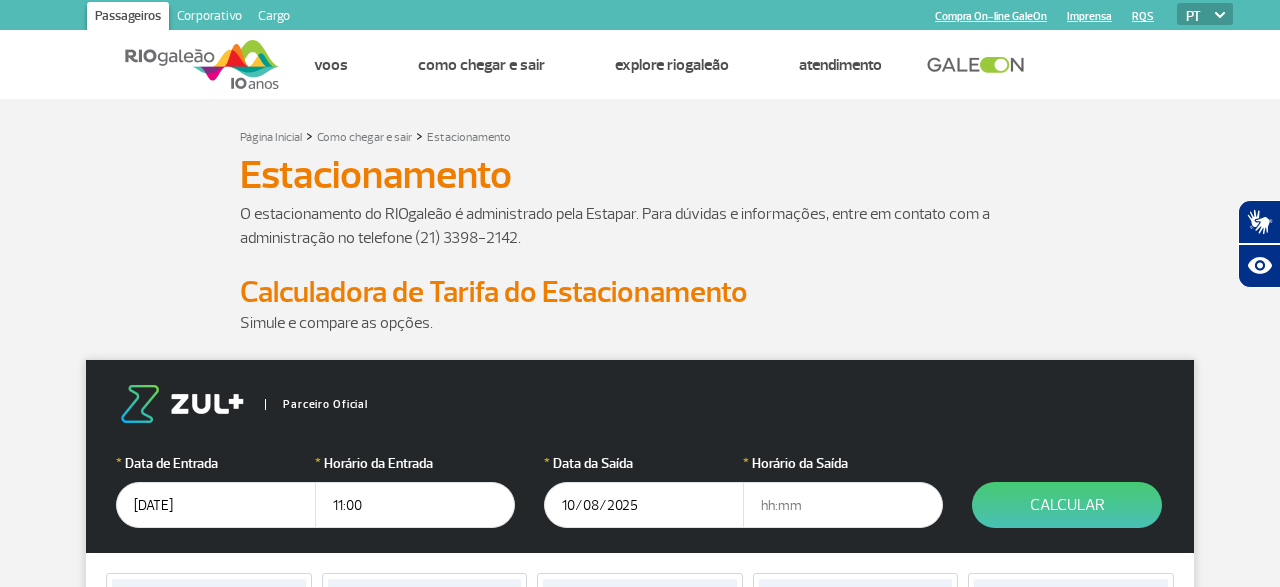 click at bounding box center (843, 505) 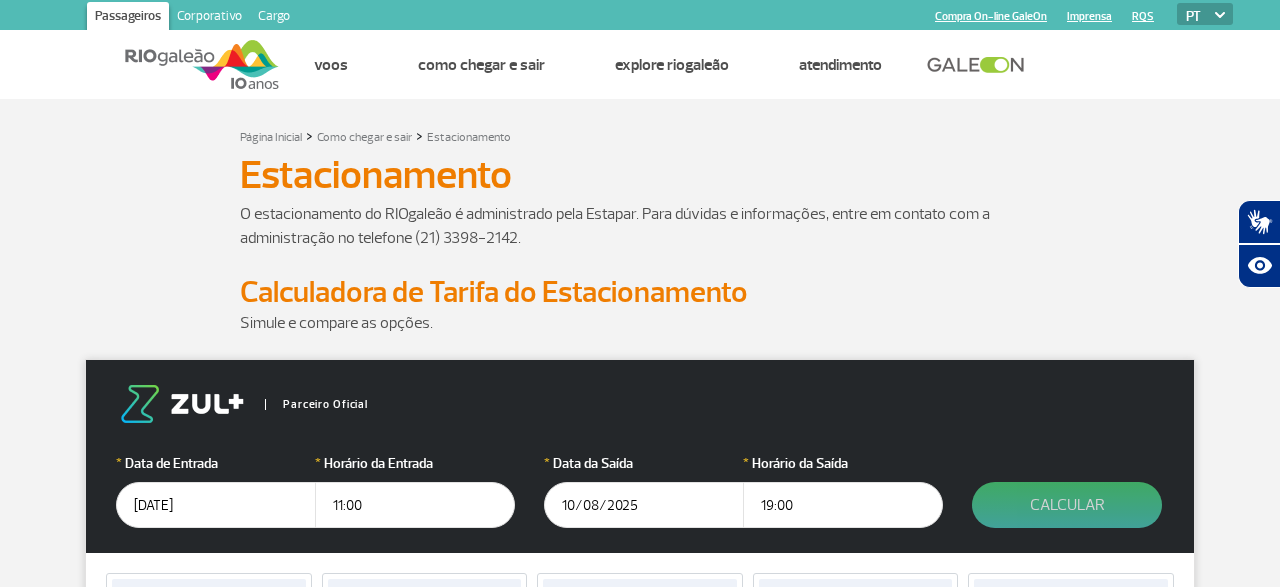 type on "19:00" 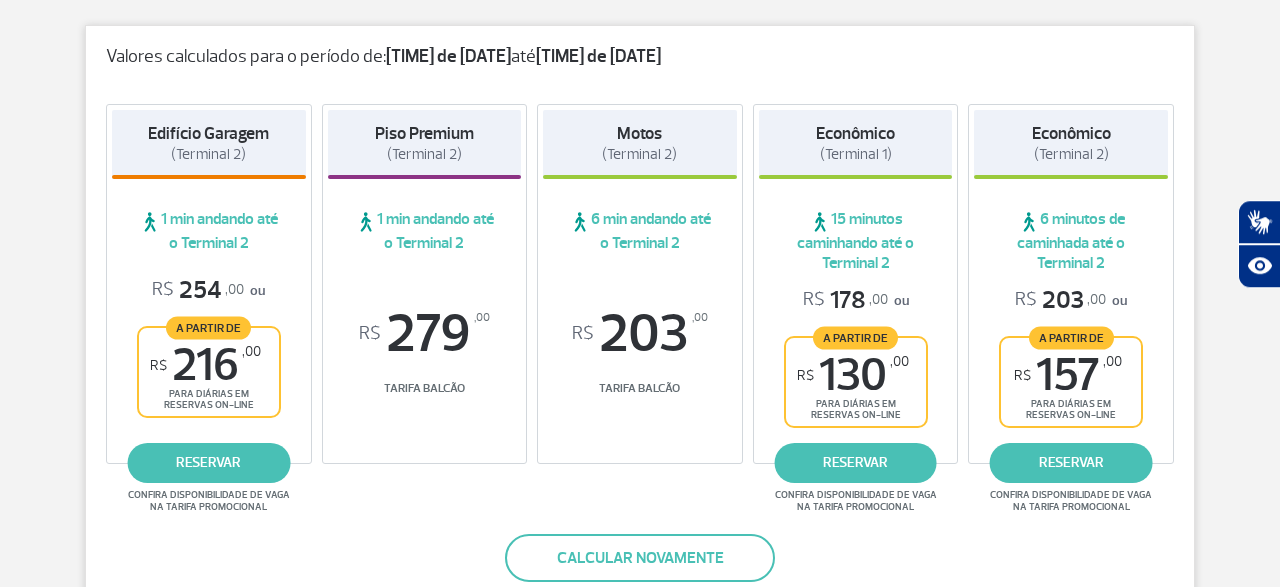 scroll, scrollTop: 333, scrollLeft: 0, axis: vertical 